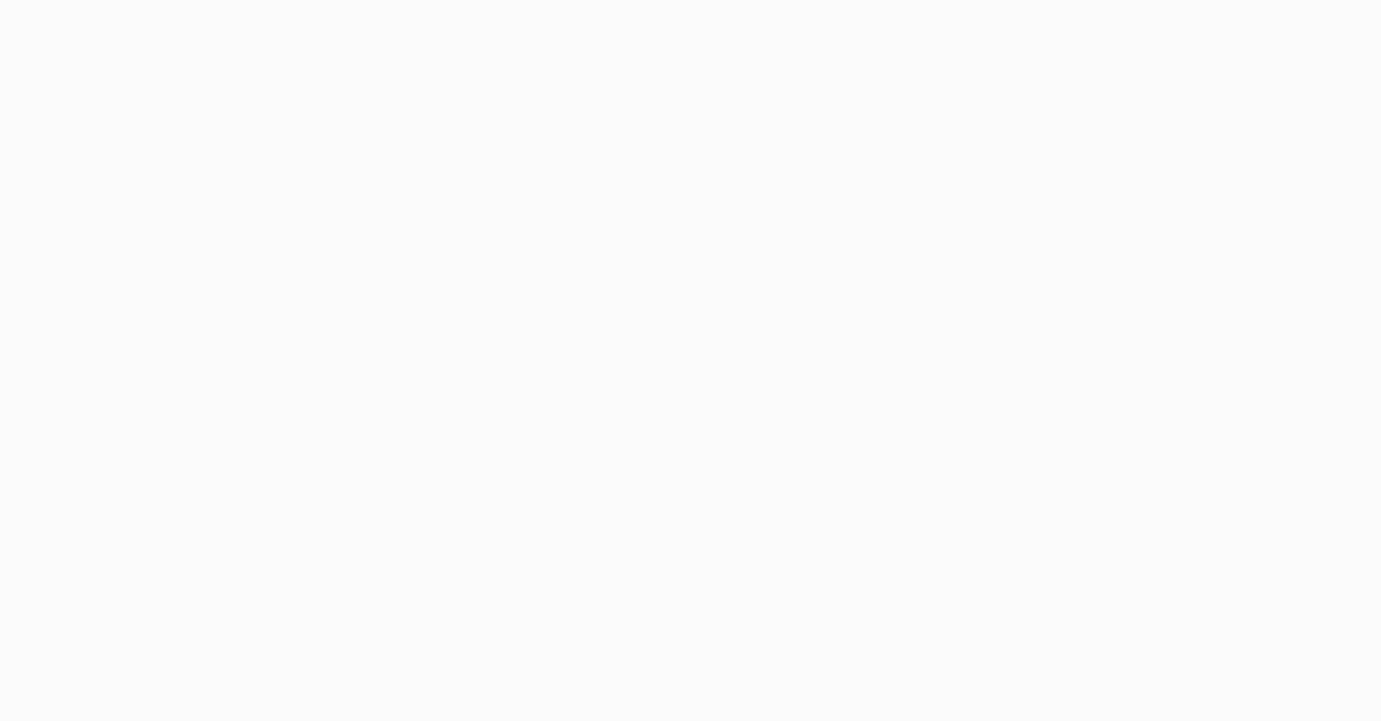 scroll, scrollTop: 0, scrollLeft: 0, axis: both 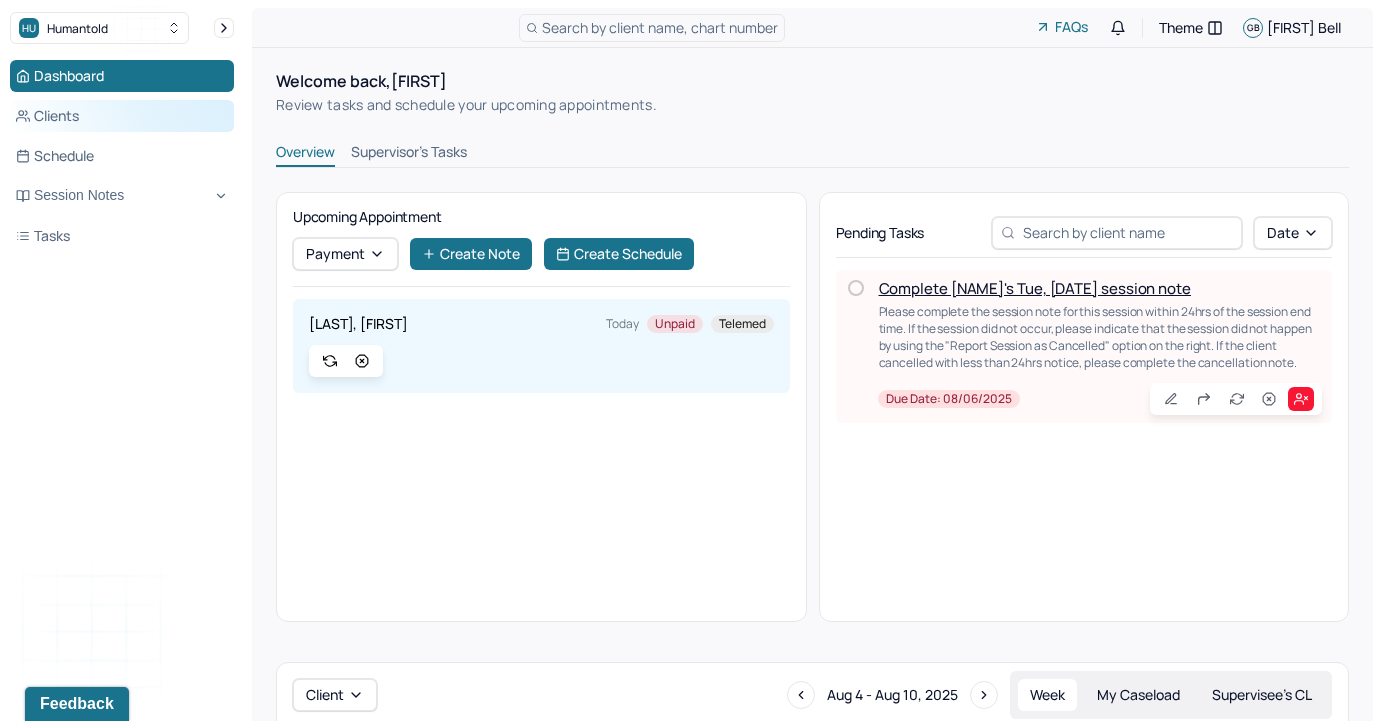 click on "Clients" at bounding box center (122, 116) 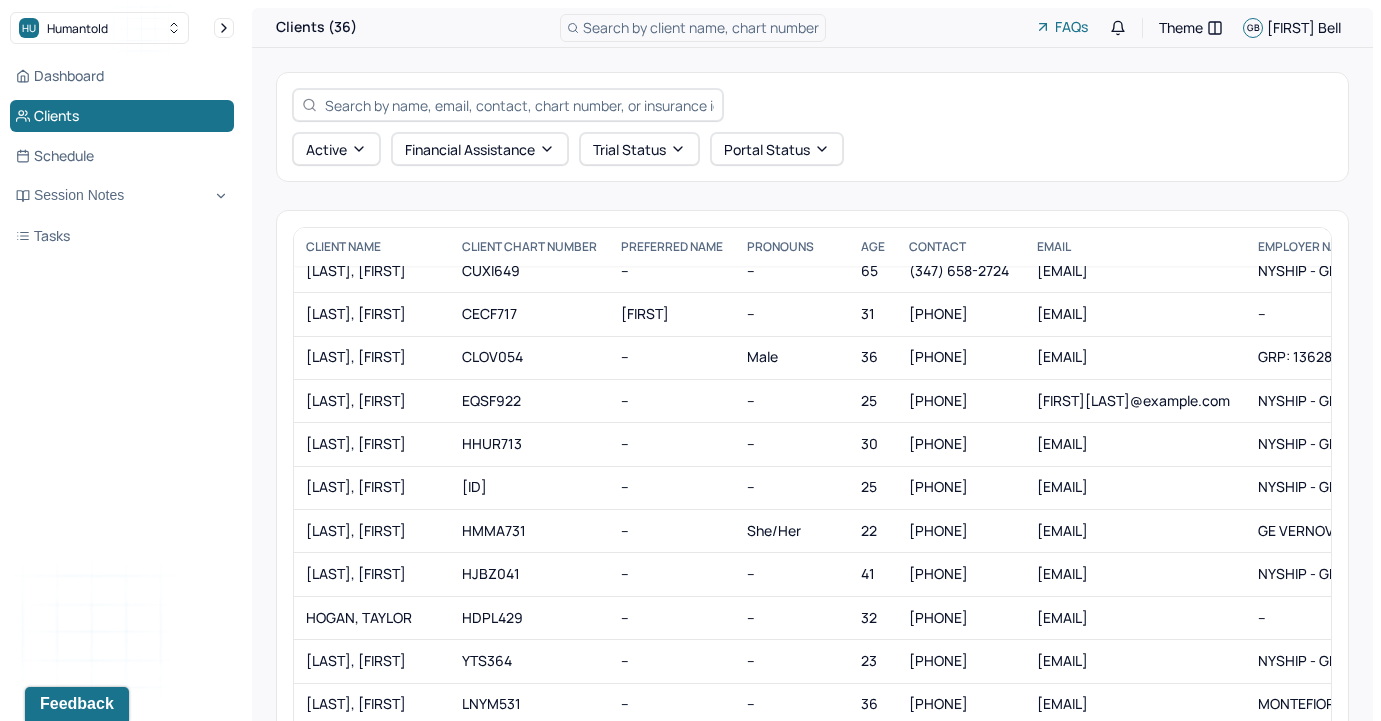 scroll, scrollTop: 282, scrollLeft: 0, axis: vertical 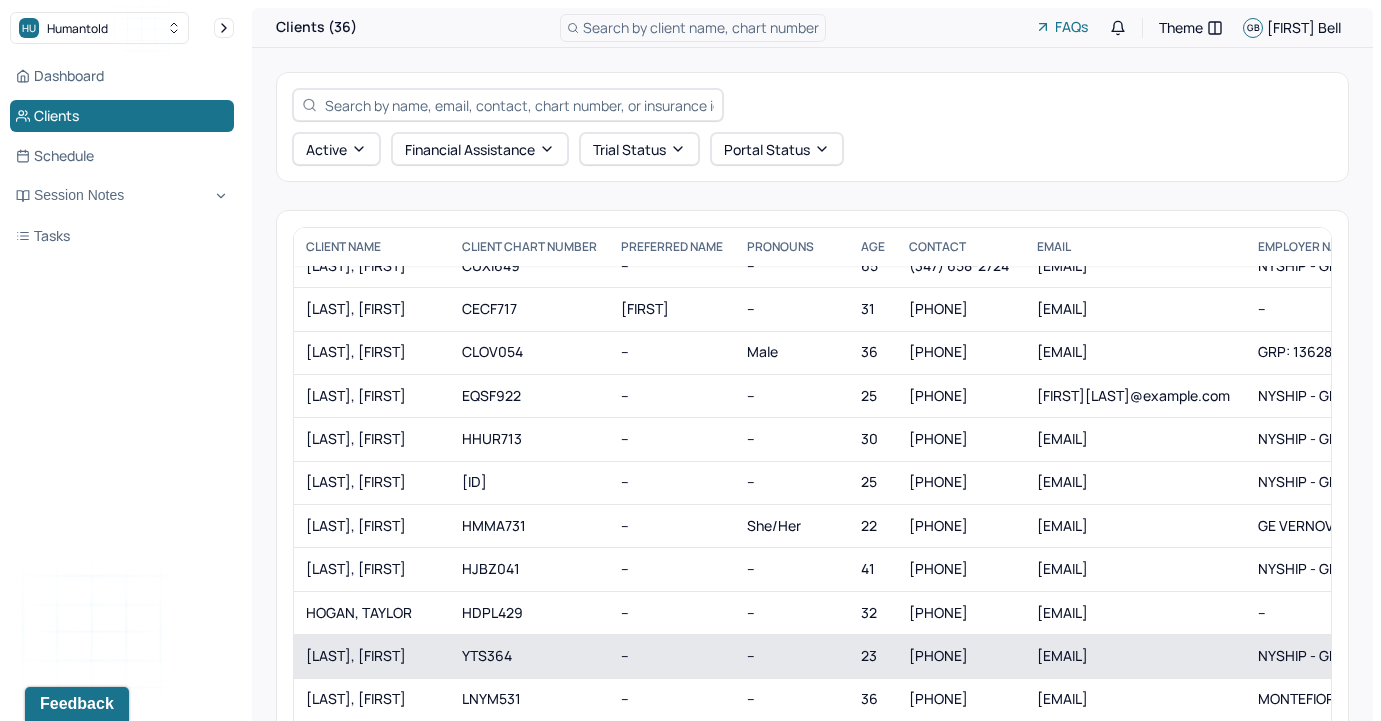 click on "[LAST], [FIRST]" at bounding box center (372, 656) 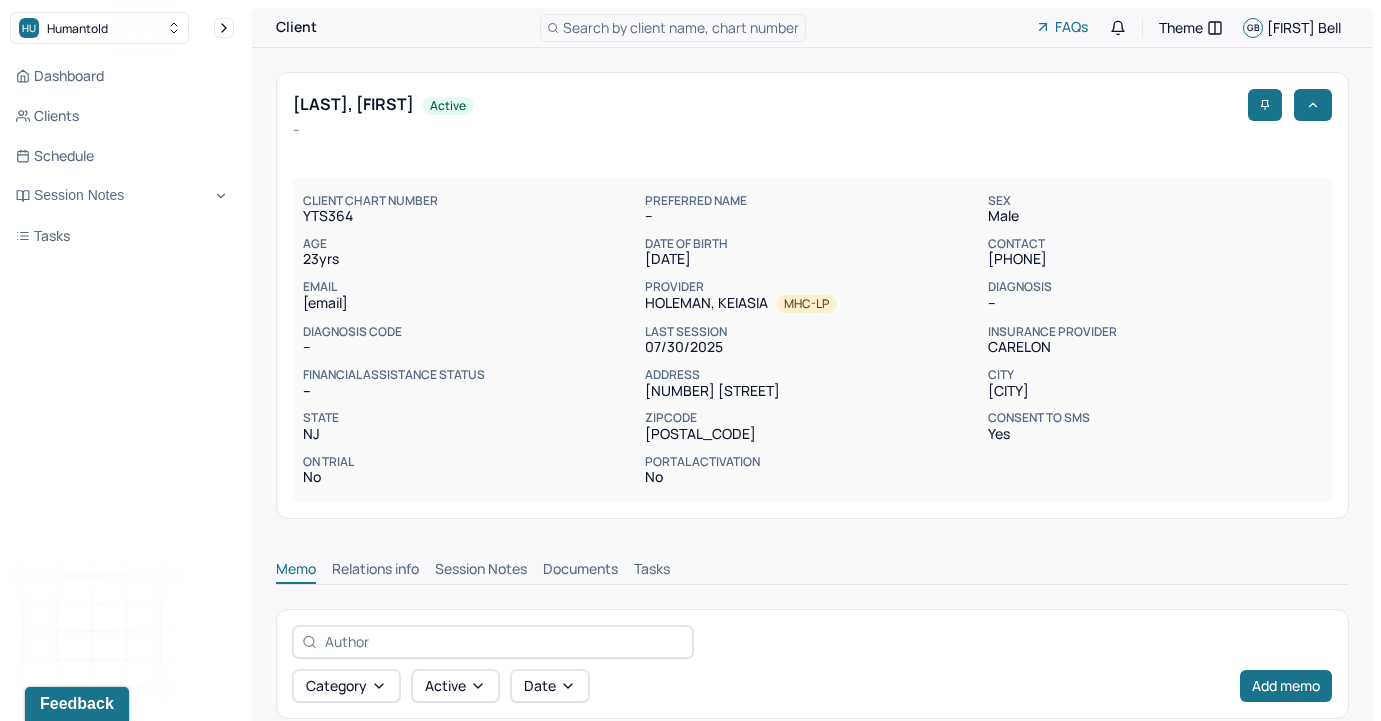click on "Session Notes" at bounding box center [481, 571] 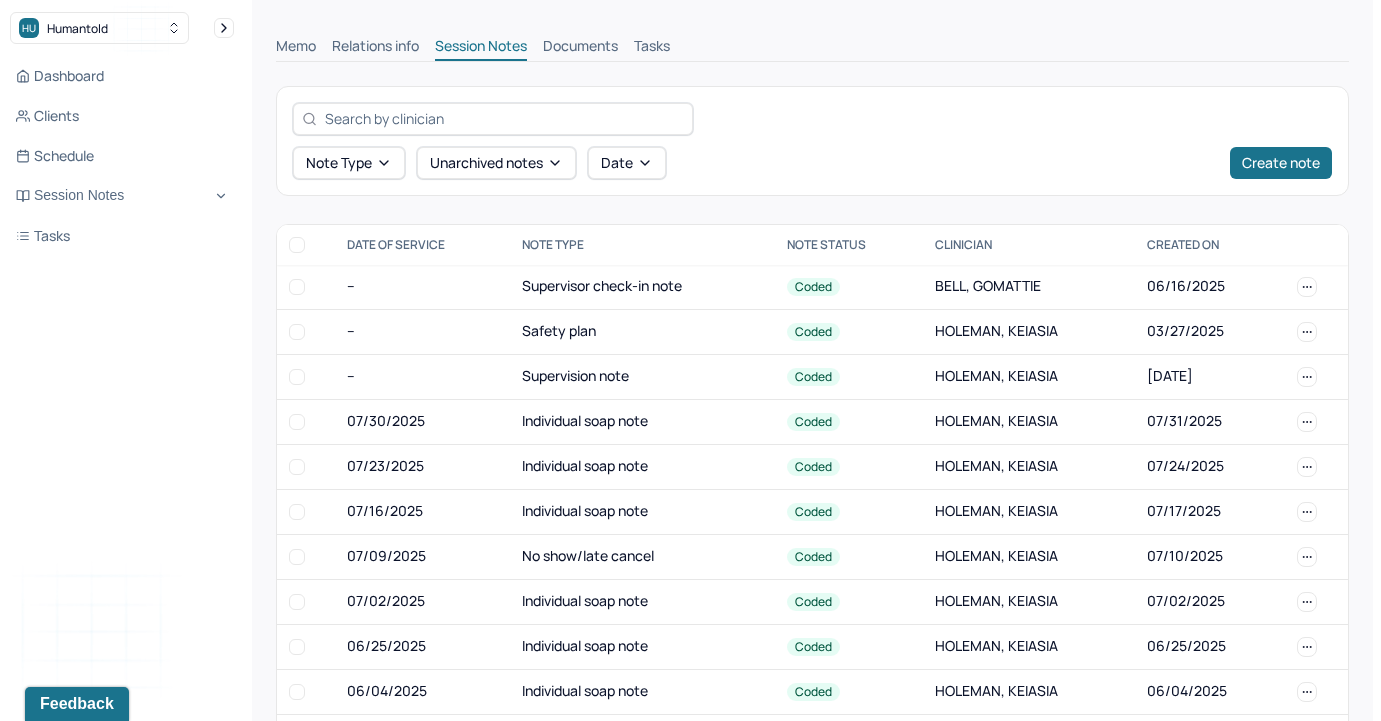 scroll, scrollTop: 530, scrollLeft: 0, axis: vertical 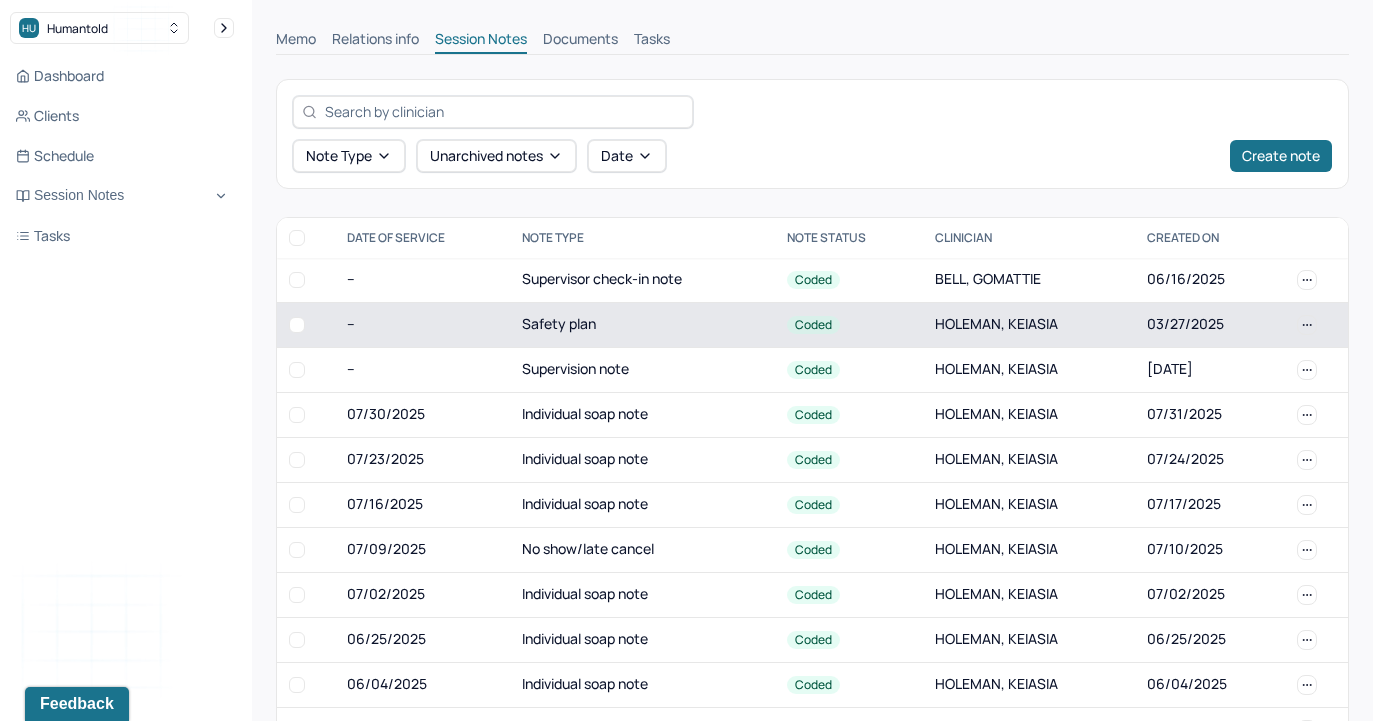 click on "Safety plan" at bounding box center [642, 324] 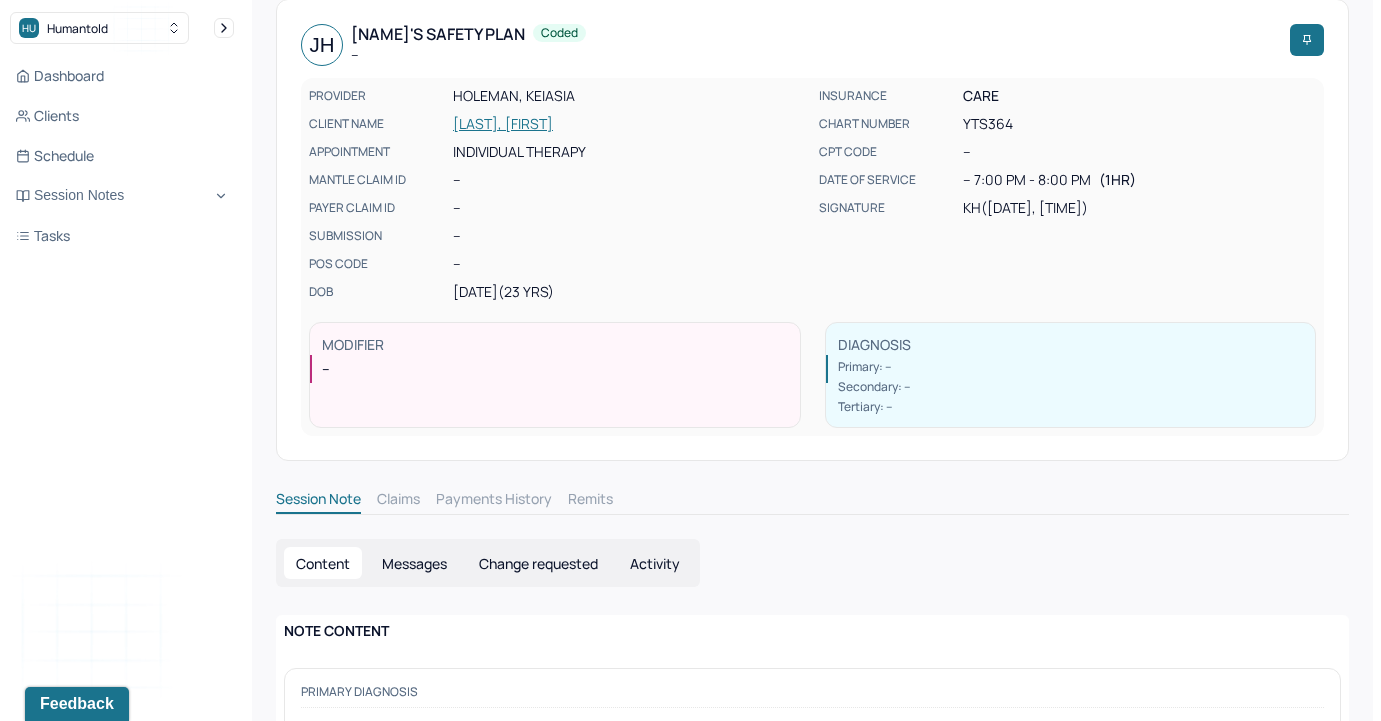 scroll, scrollTop: 0, scrollLeft: 0, axis: both 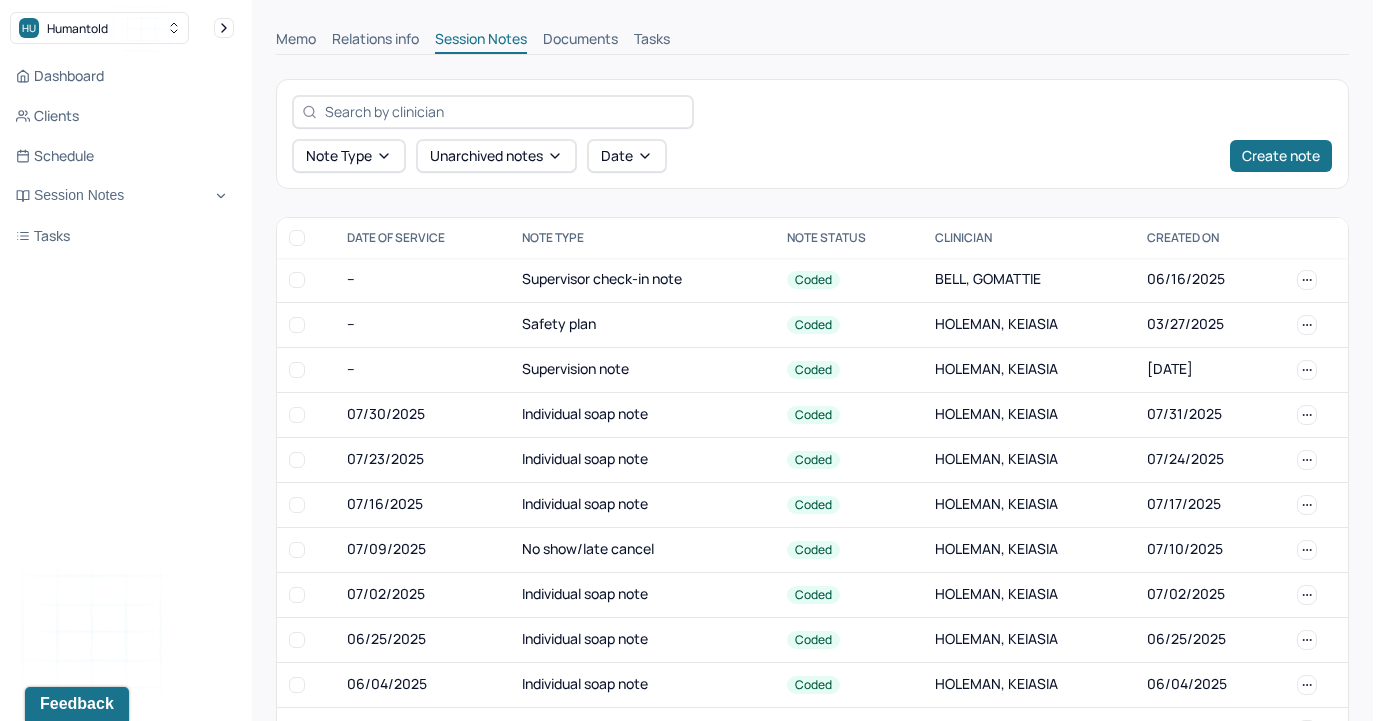 click on "Memo Relations info Session Notes Documents Tasks" at bounding box center [812, 42] 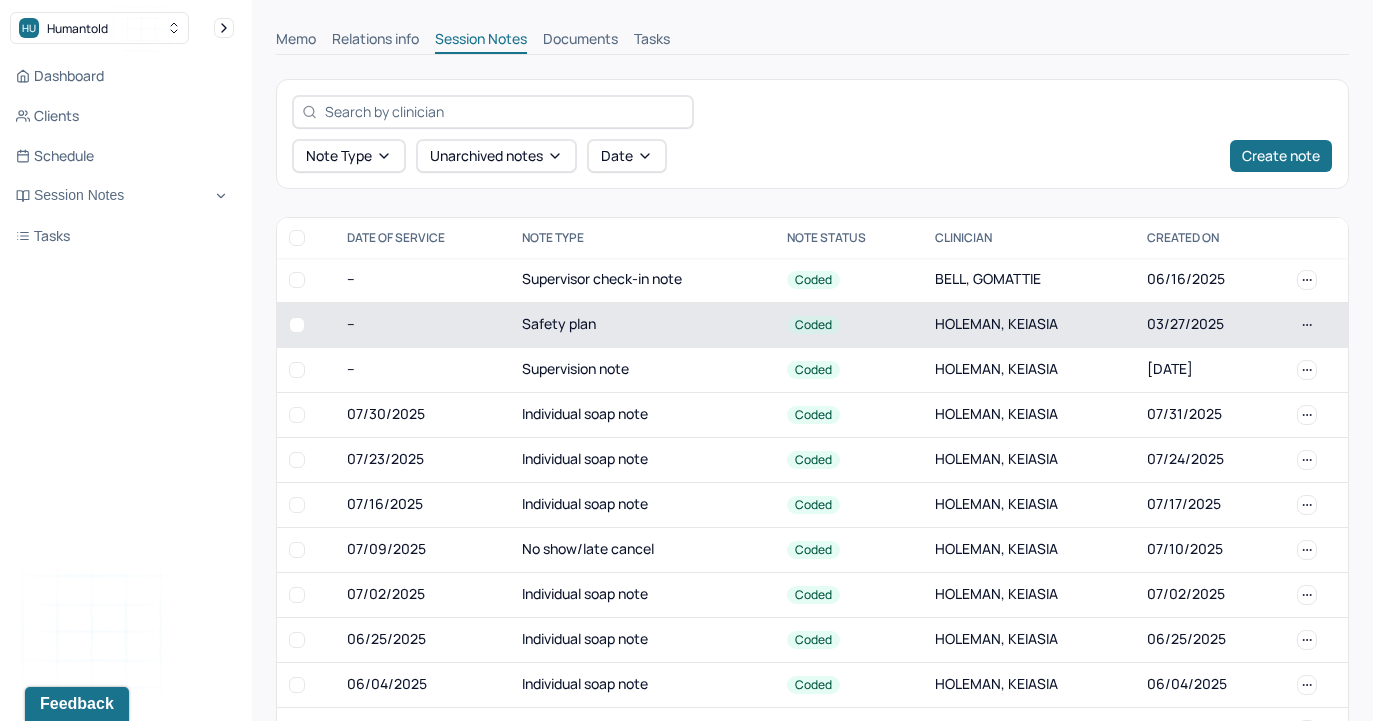 click on "03/27/2025" at bounding box center (1210, 324) 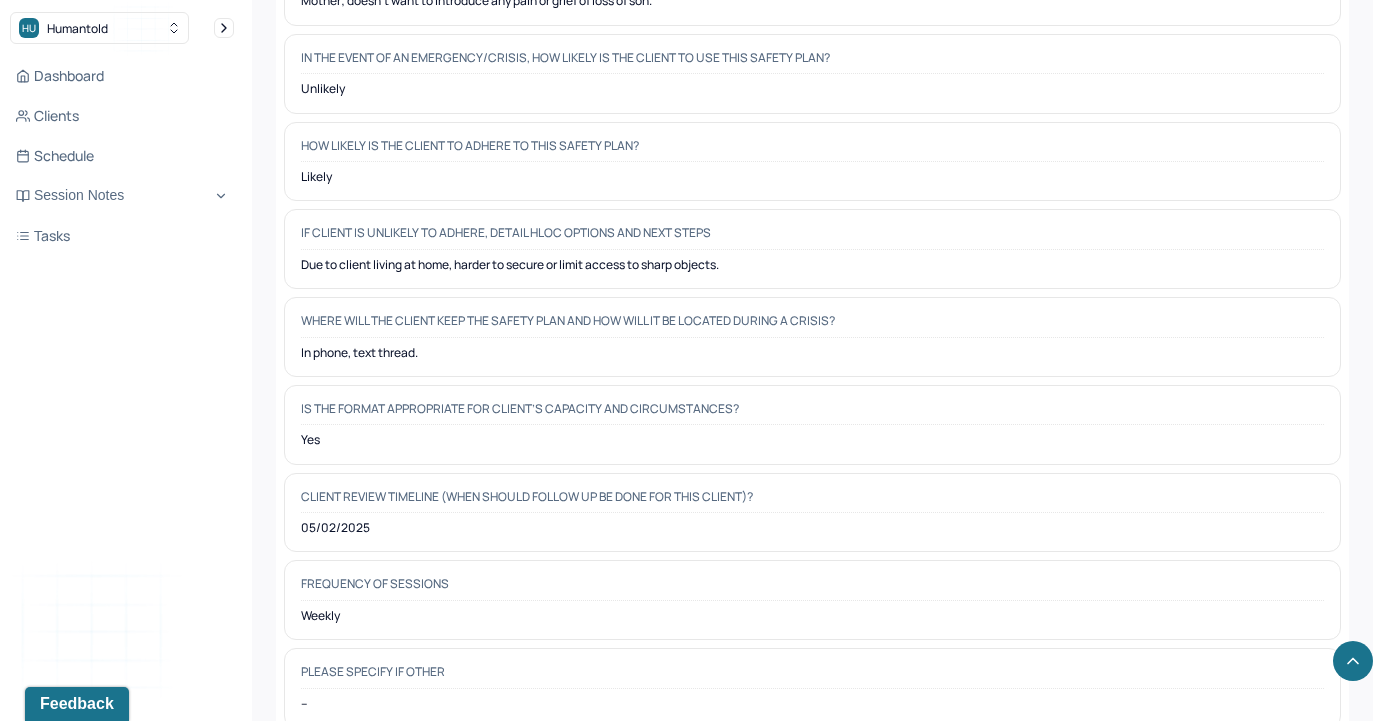 scroll, scrollTop: 1861, scrollLeft: 0, axis: vertical 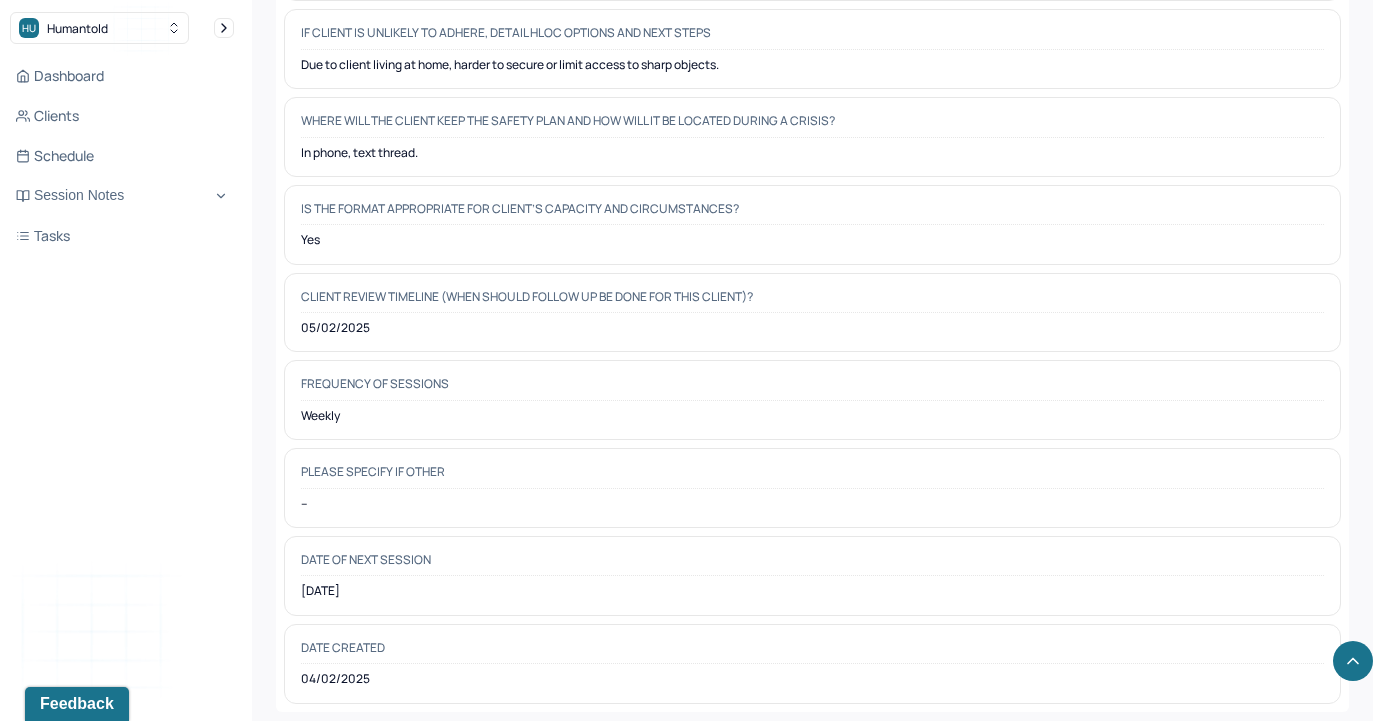 click on "Client review timeline (when should follow up be done for this client)?" at bounding box center [527, 297] 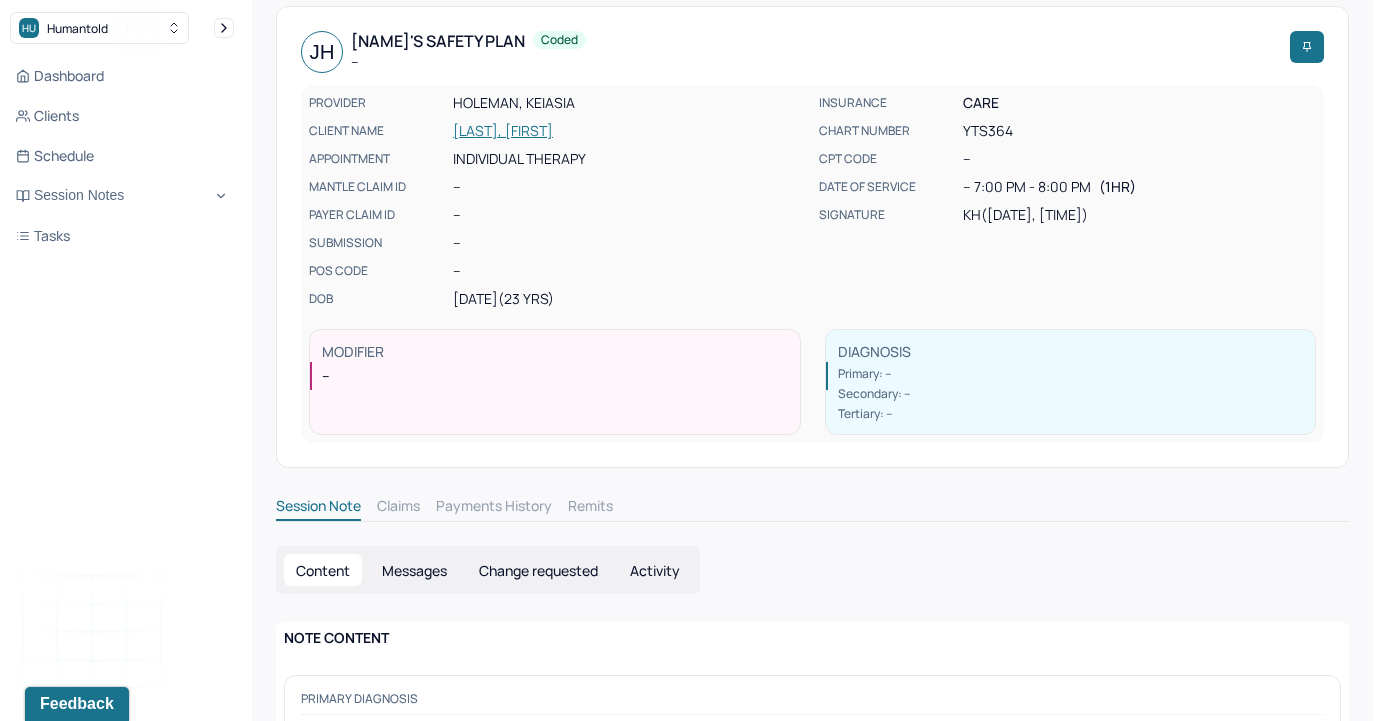 scroll, scrollTop: 0, scrollLeft: 0, axis: both 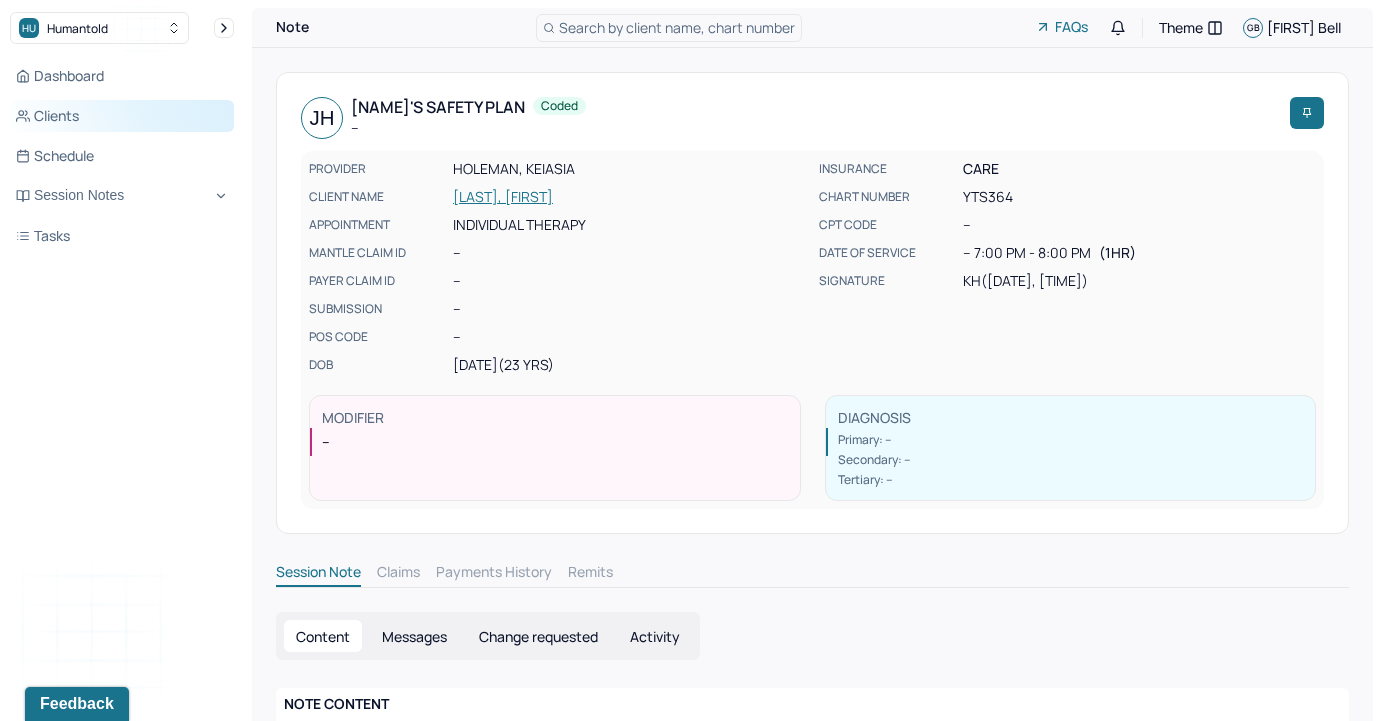 click on "Clients" at bounding box center (122, 116) 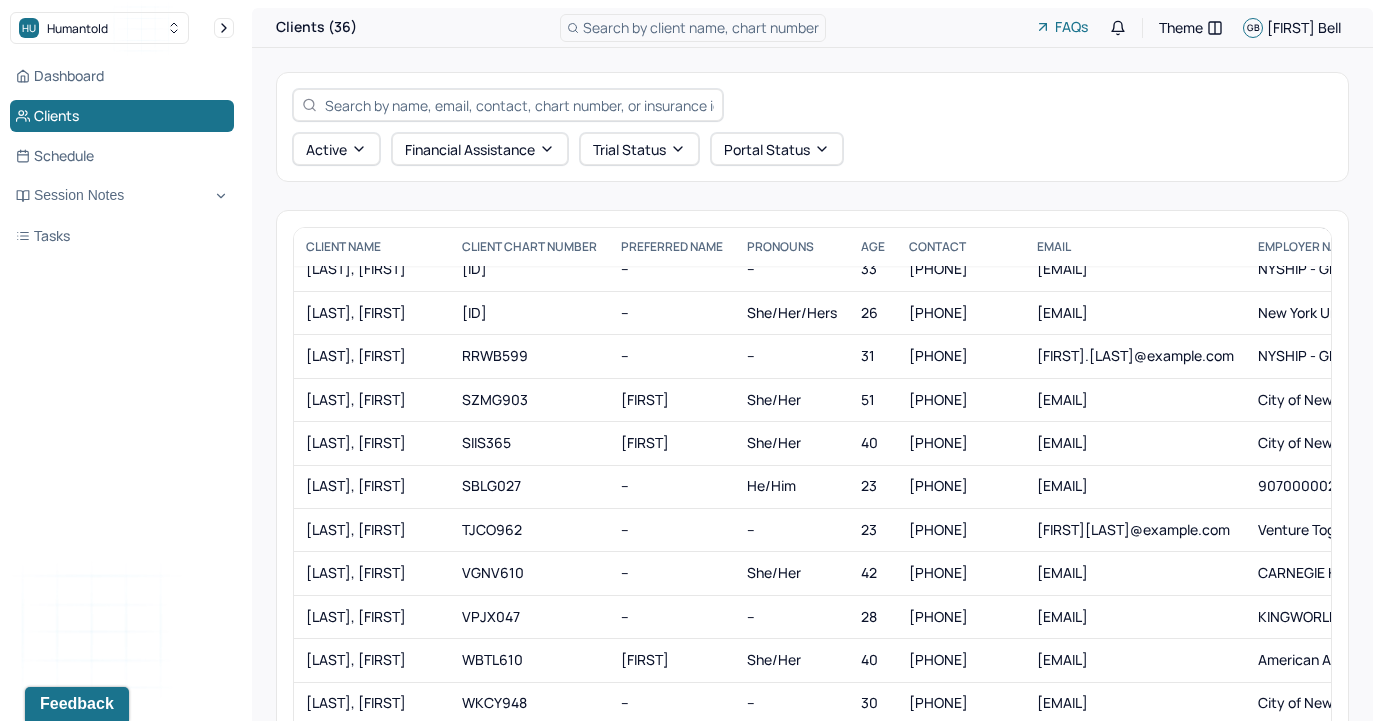 scroll, scrollTop: 1081, scrollLeft: 0, axis: vertical 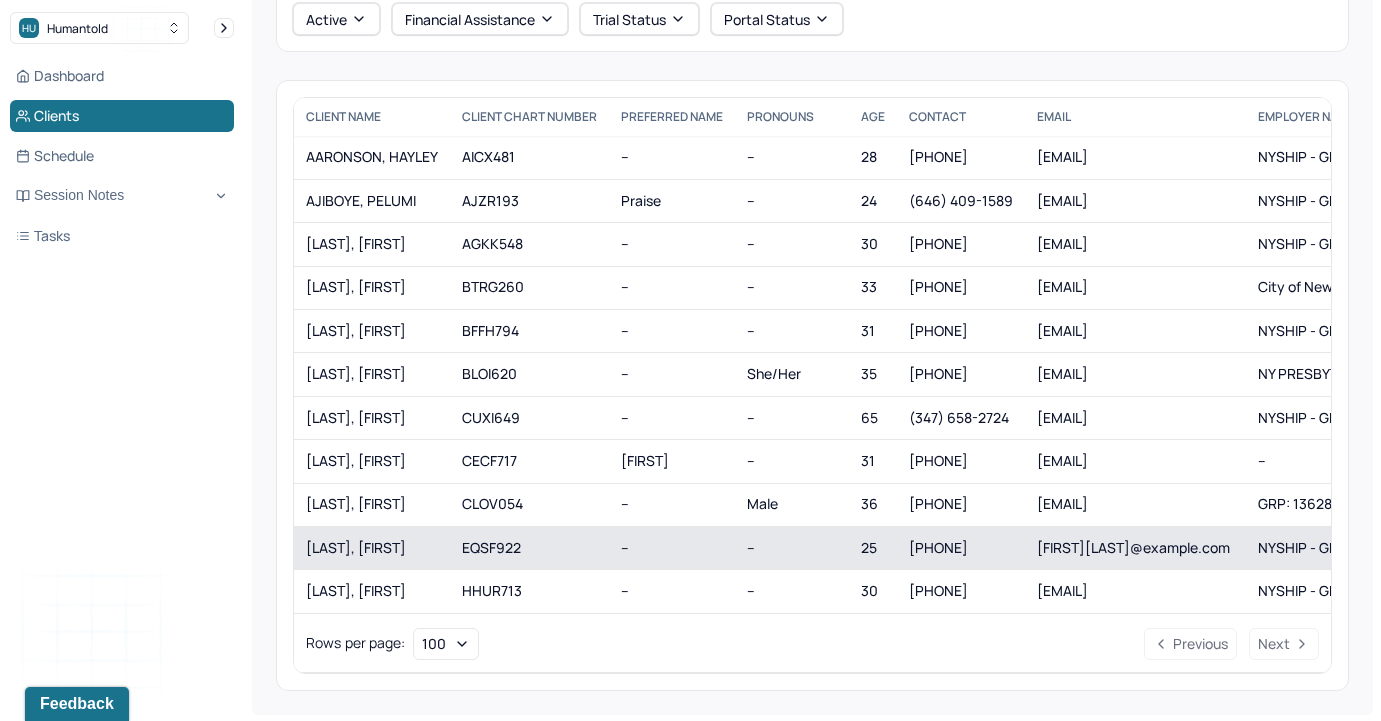 click on "[LAST], [FIRST]" at bounding box center [372, 547] 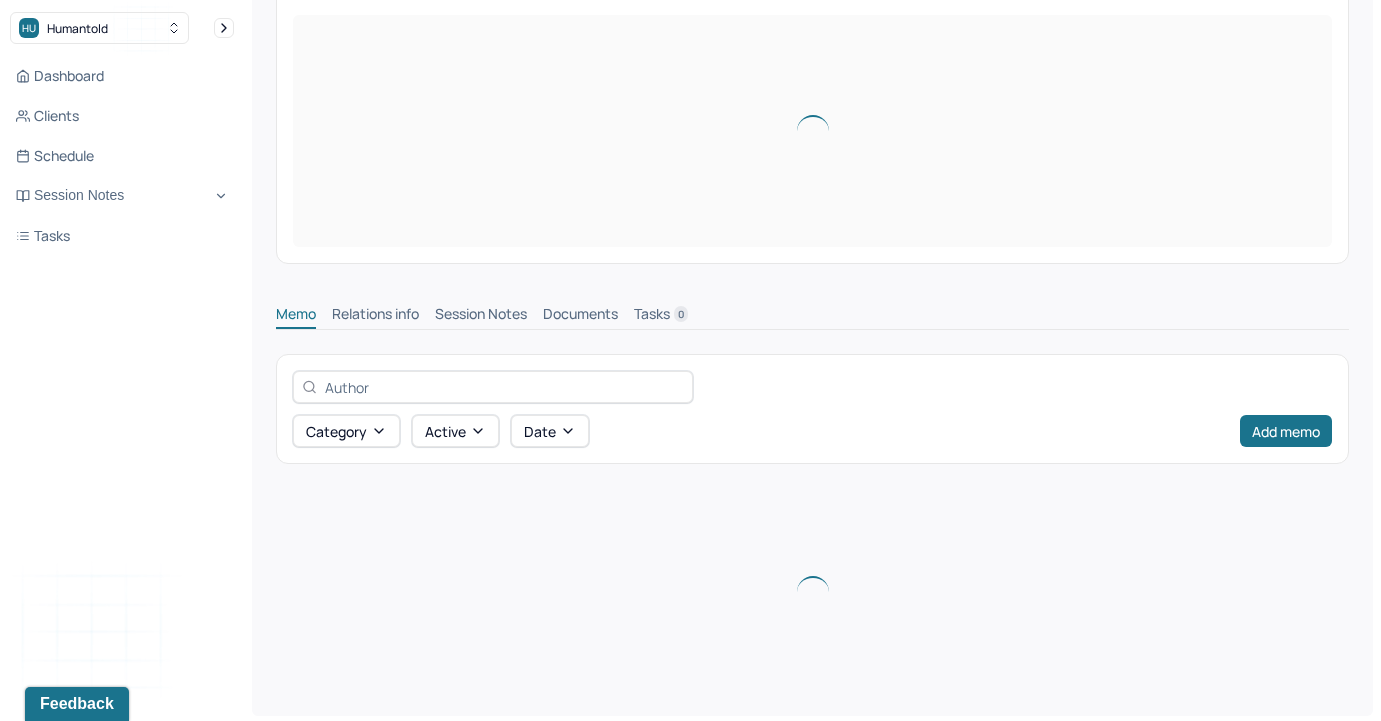 scroll, scrollTop: 0, scrollLeft: 0, axis: both 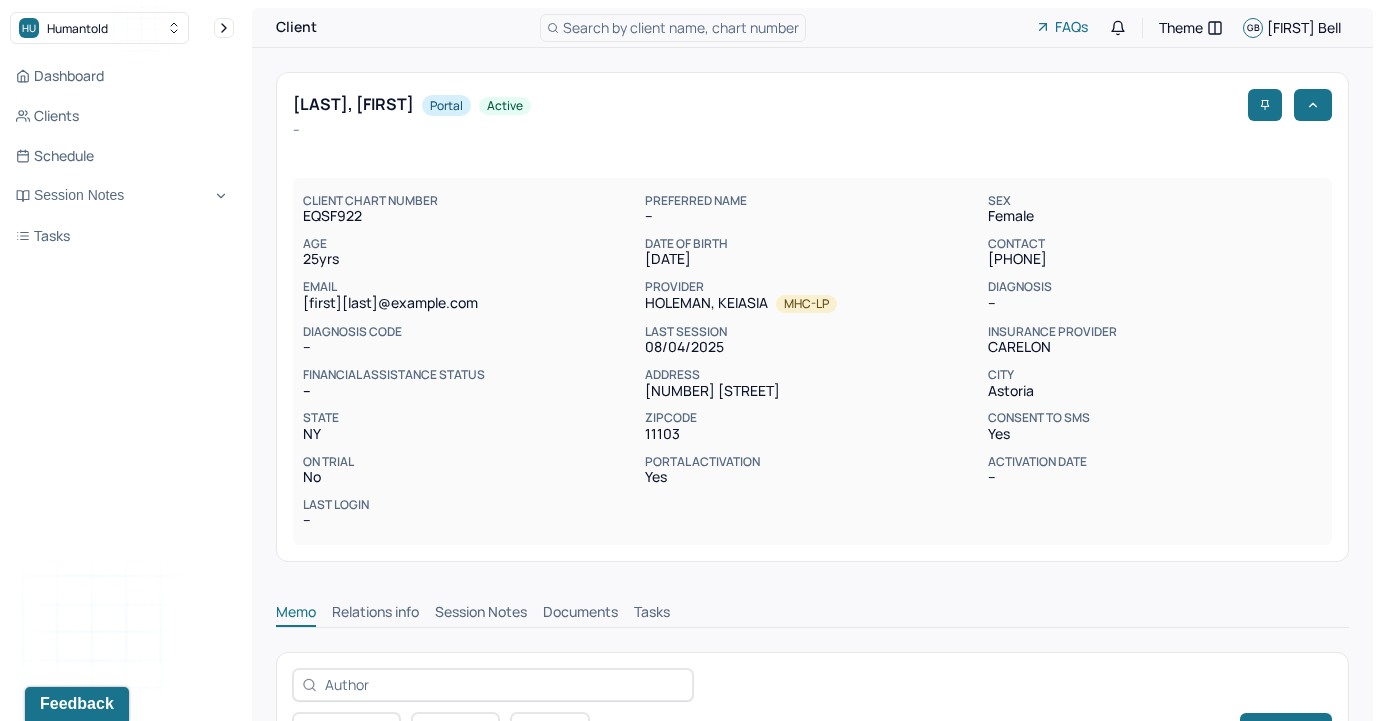 click on "Session Notes" at bounding box center (481, 614) 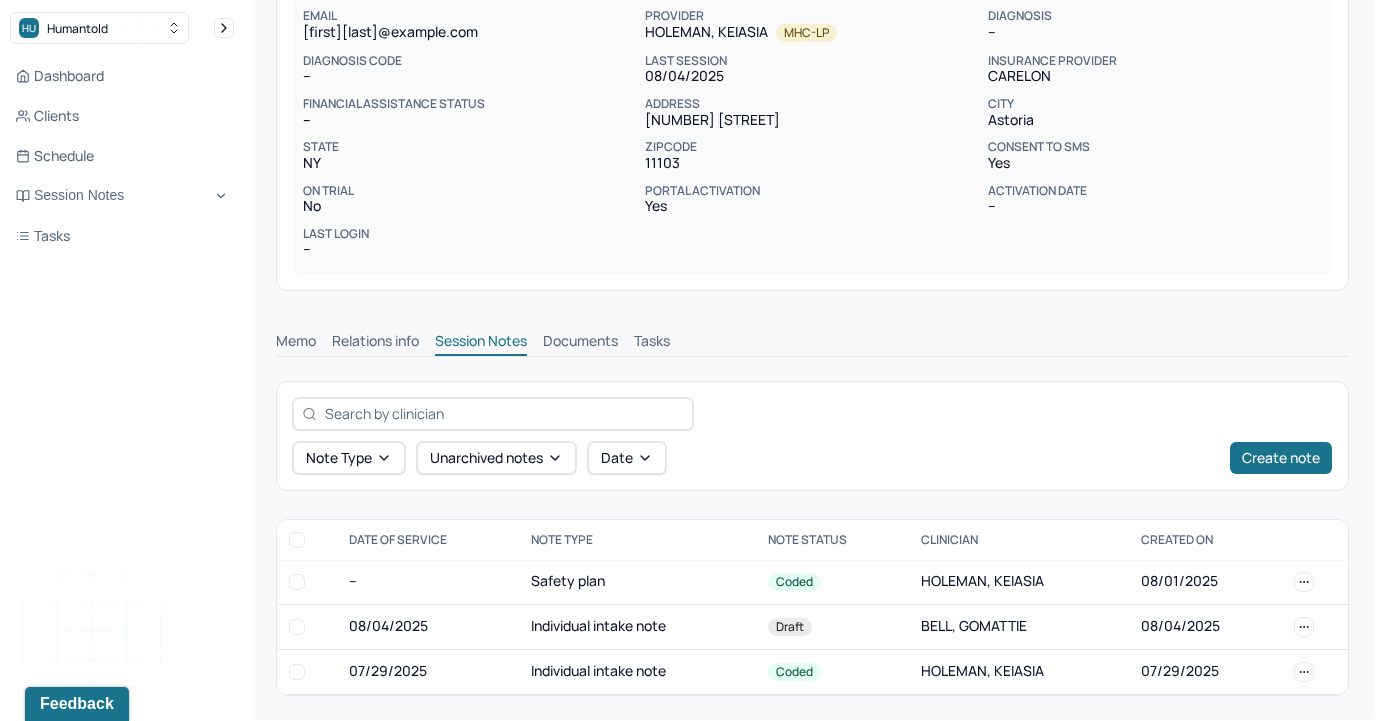 scroll, scrollTop: 275, scrollLeft: 0, axis: vertical 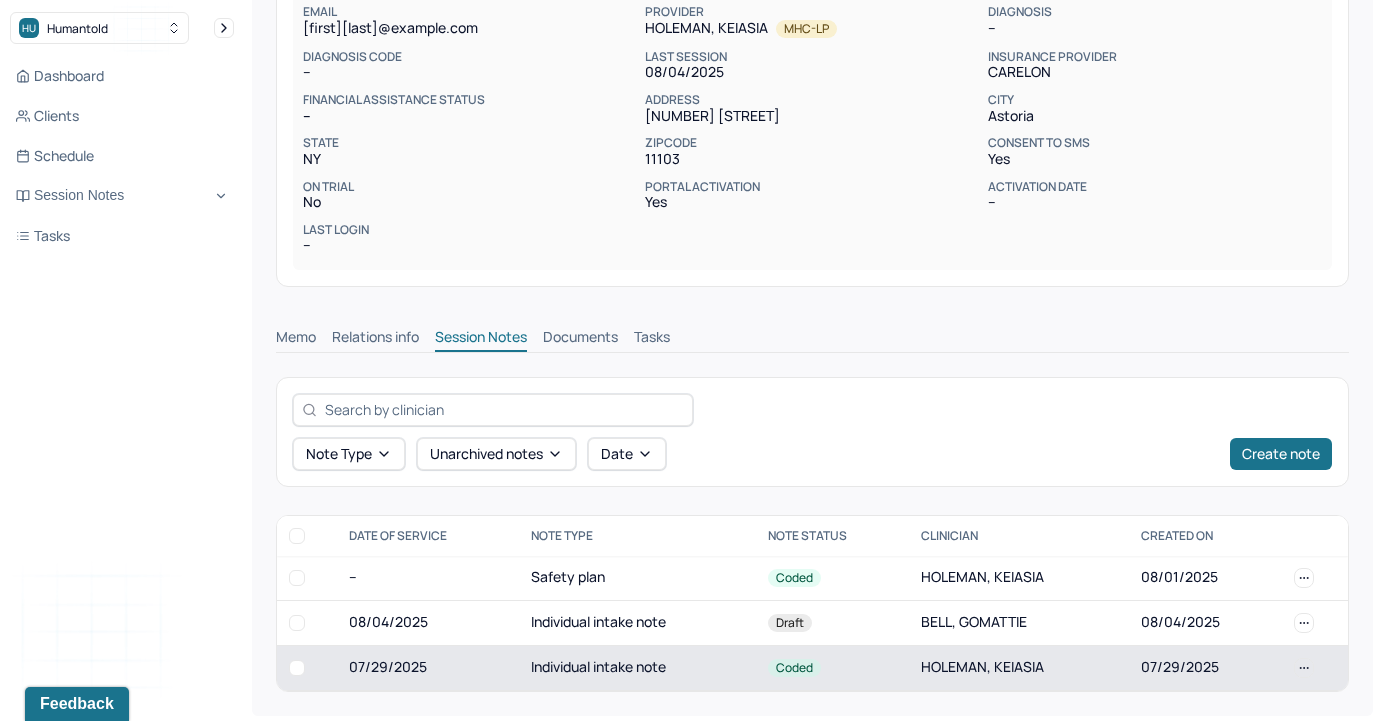click on "Individual intake note" at bounding box center [637, 667] 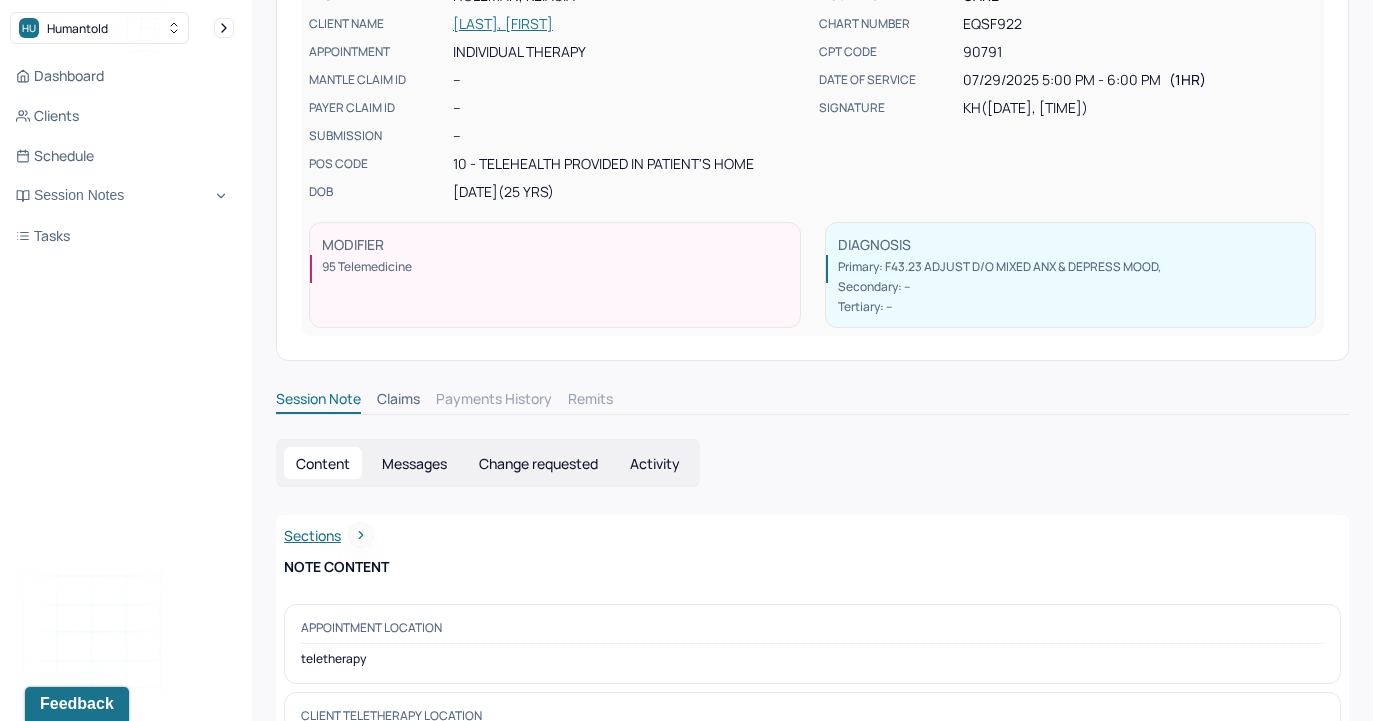 scroll, scrollTop: 0, scrollLeft: 0, axis: both 